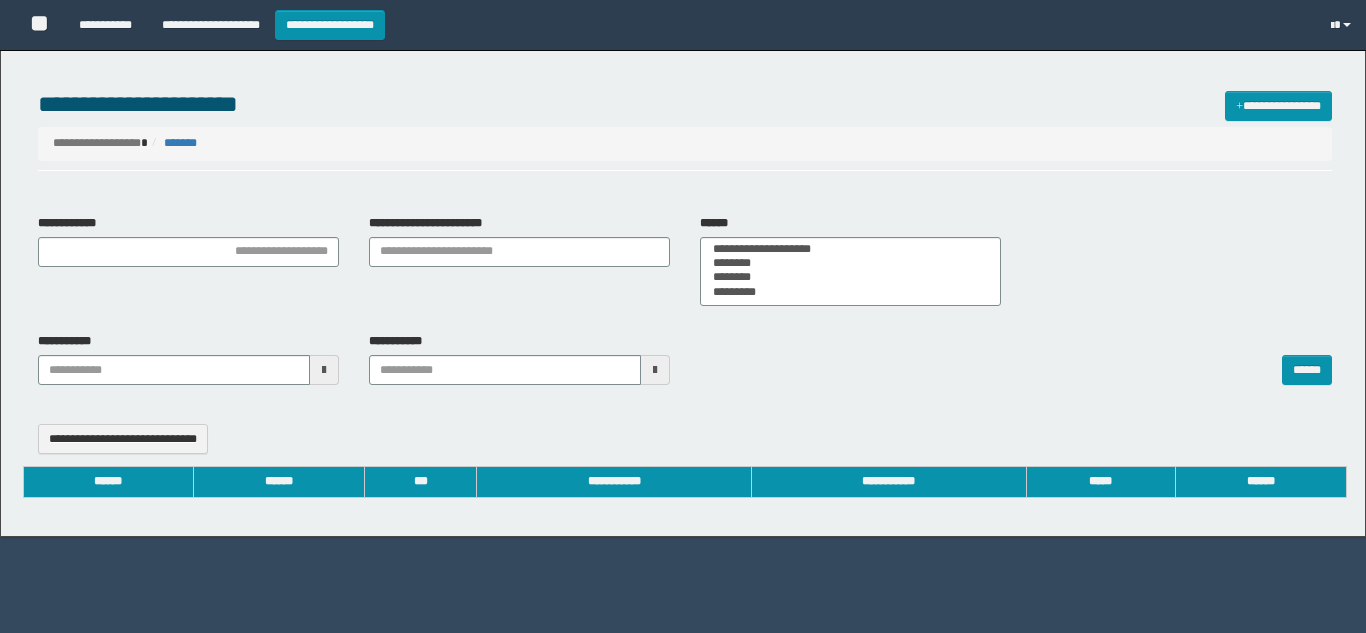 select 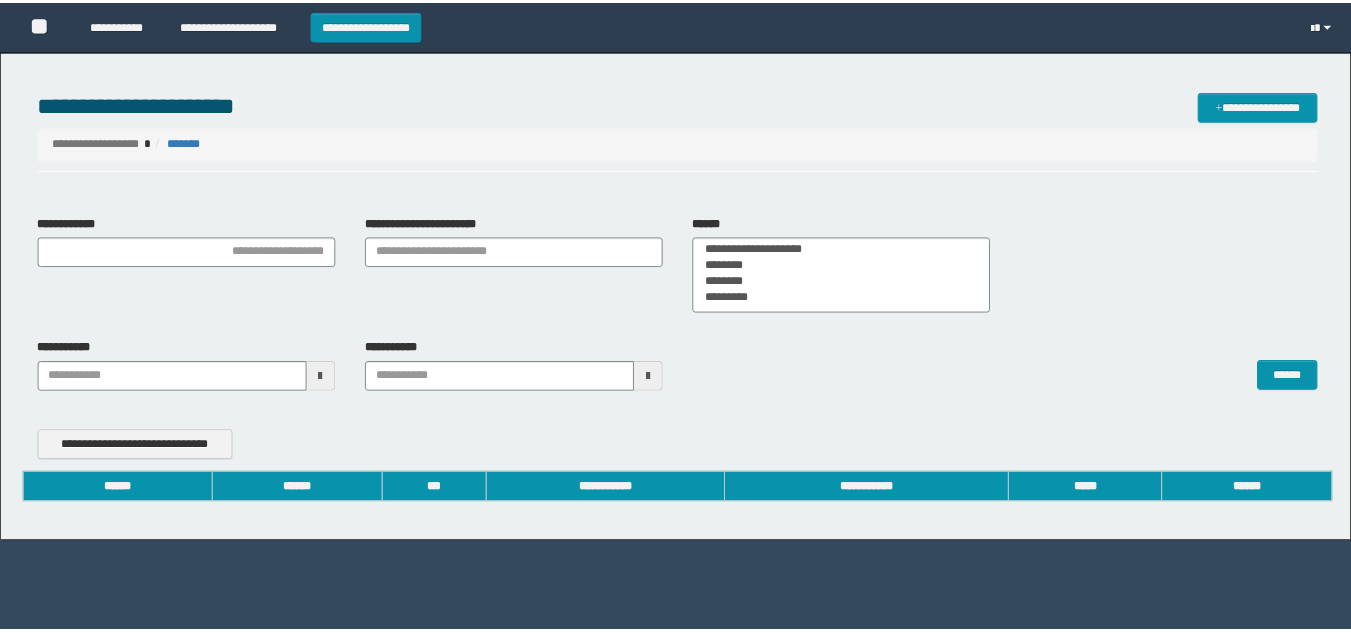scroll, scrollTop: 0, scrollLeft: 0, axis: both 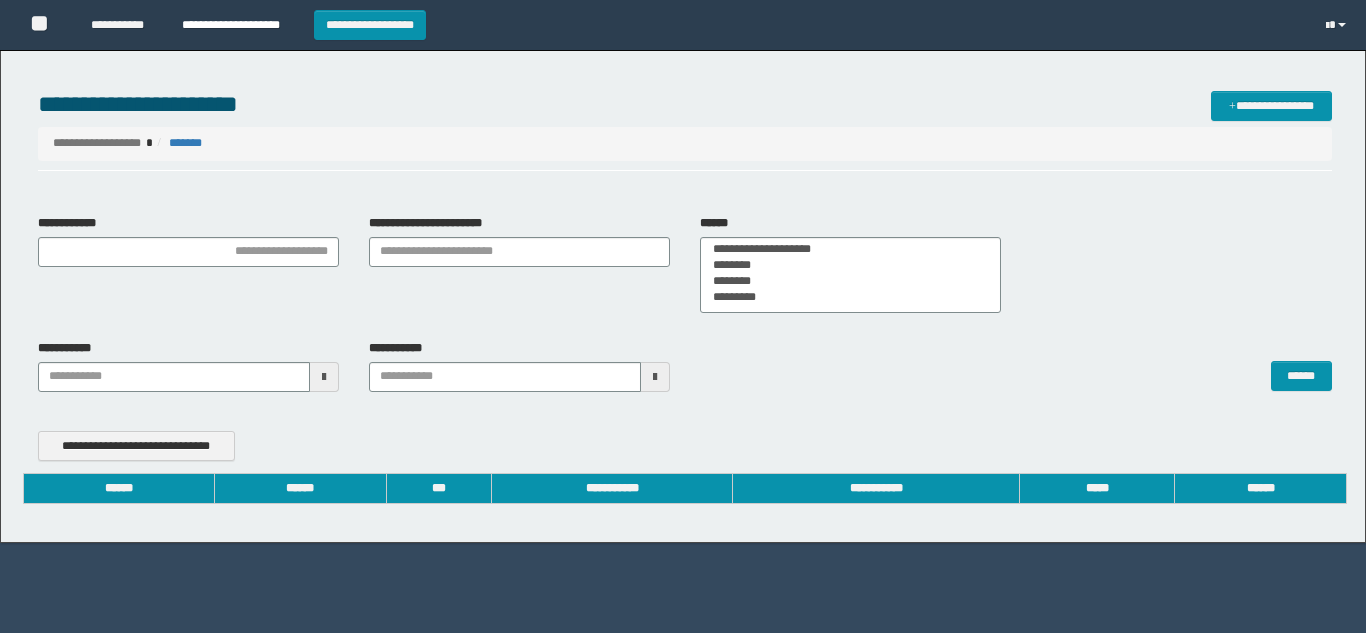 type on "**********" 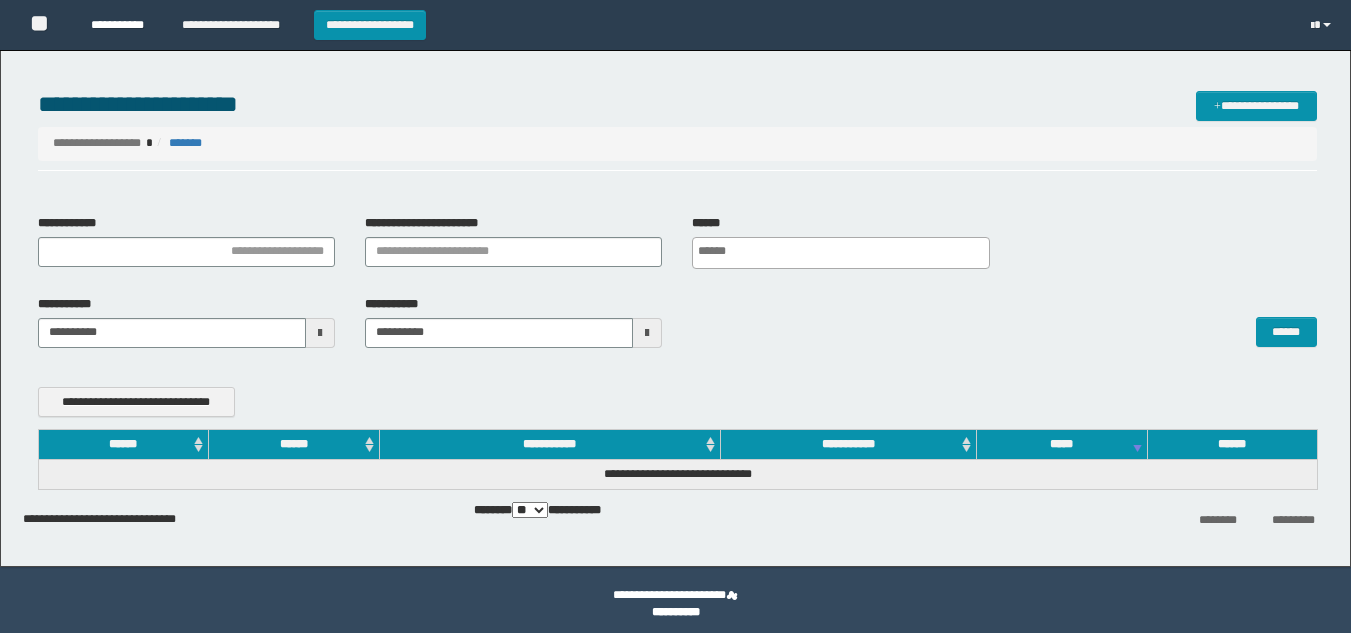 scroll, scrollTop: 0, scrollLeft: 0, axis: both 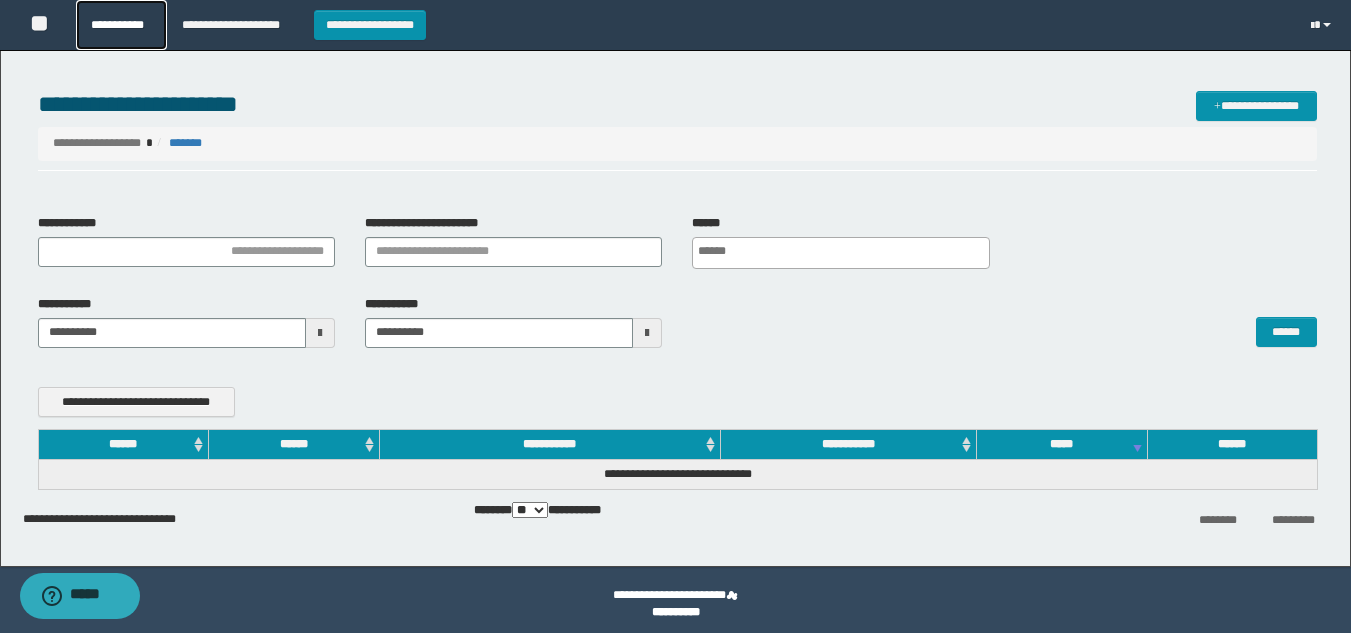 click on "**********" at bounding box center [121, 25] 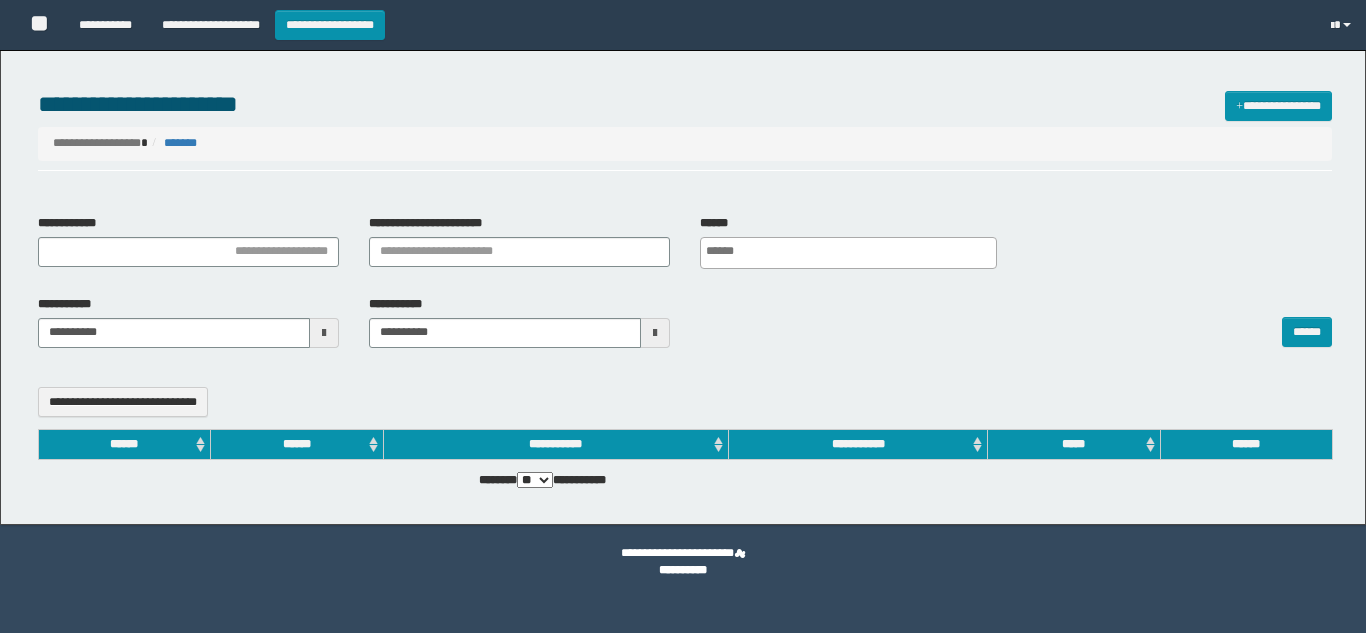 select 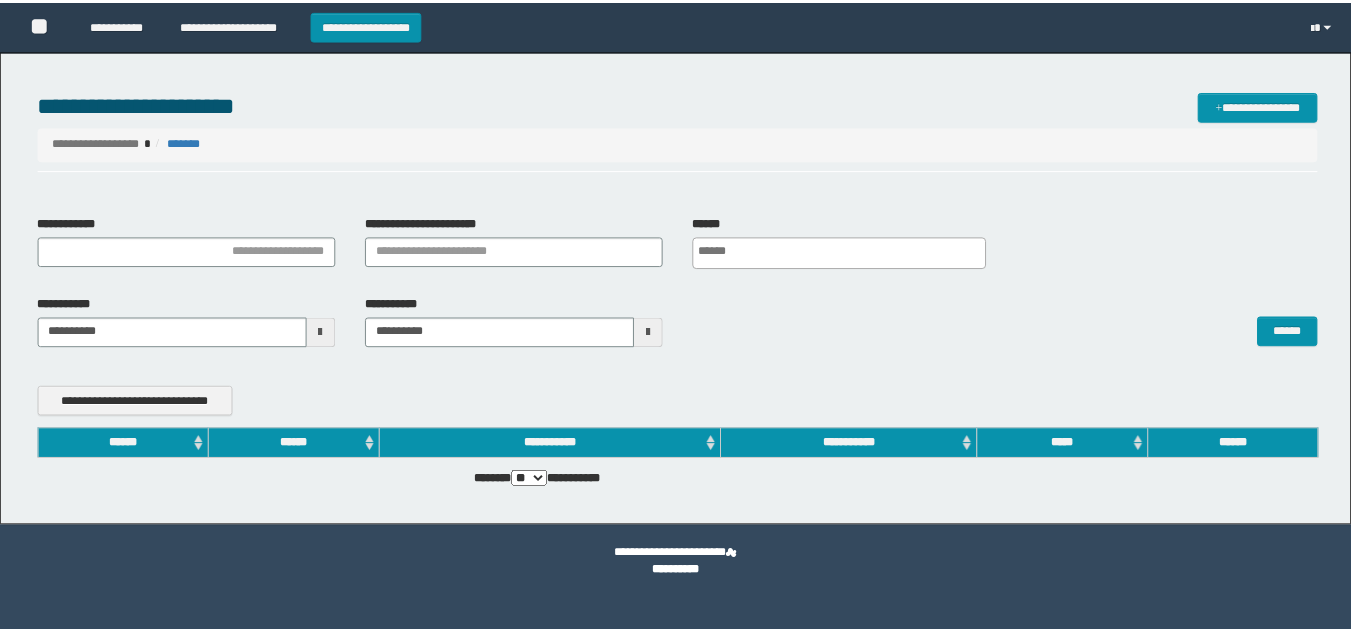 scroll, scrollTop: 0, scrollLeft: 0, axis: both 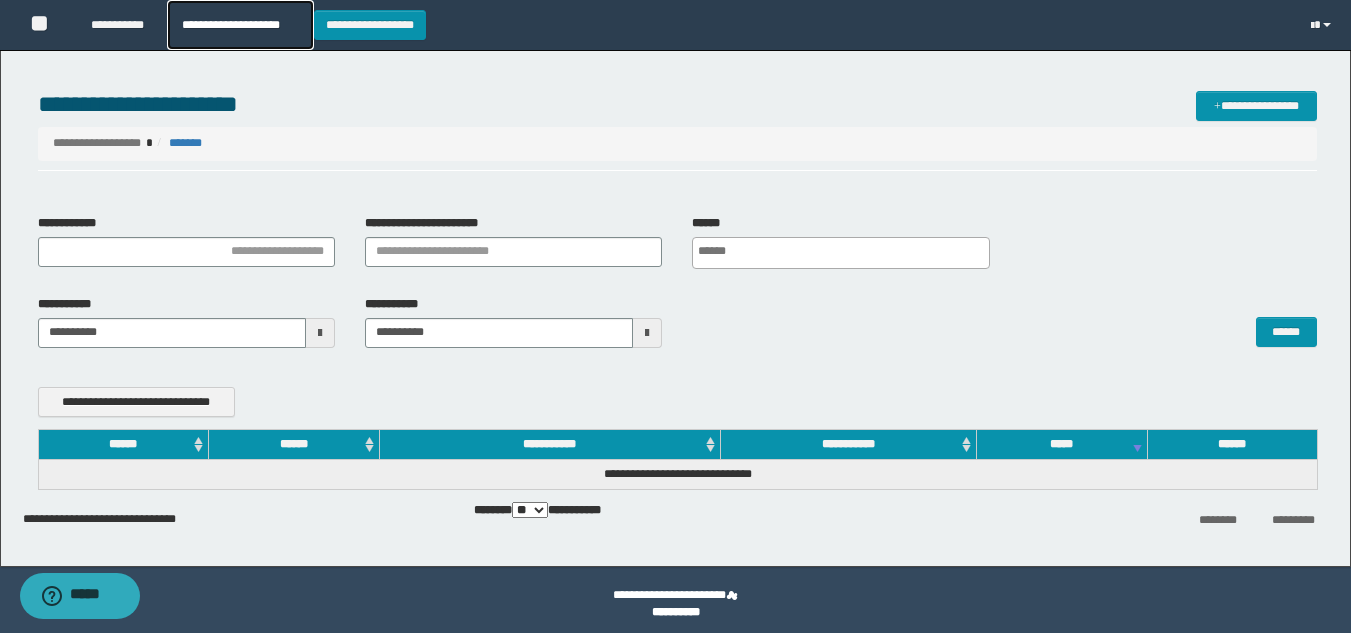 click on "**********" at bounding box center (240, 25) 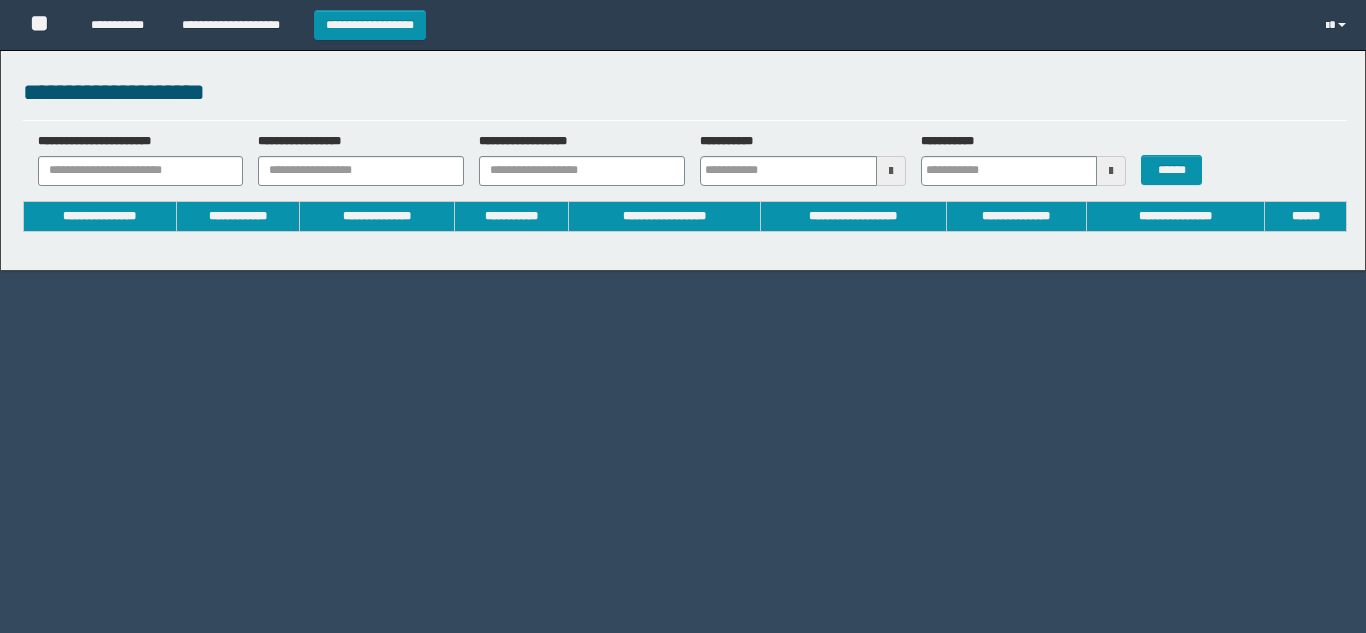 scroll, scrollTop: 0, scrollLeft: 0, axis: both 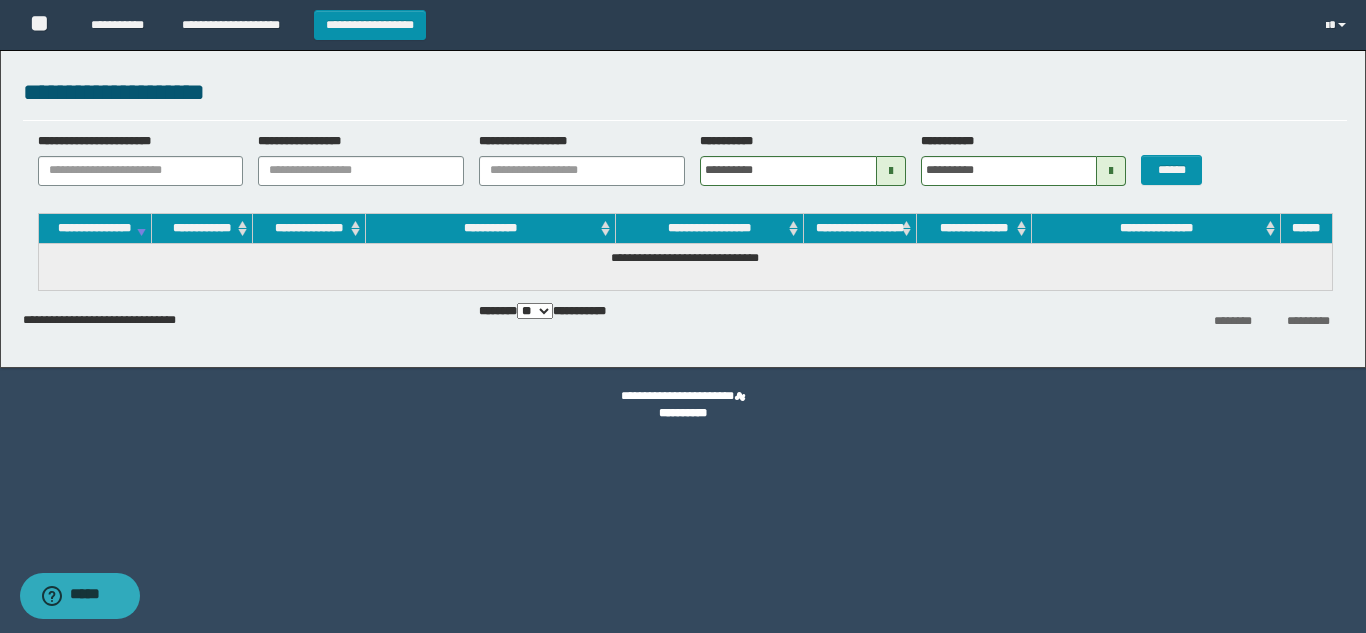 drag, startPoint x: 892, startPoint y: 171, endPoint x: 893, endPoint y: 182, distance: 11.045361 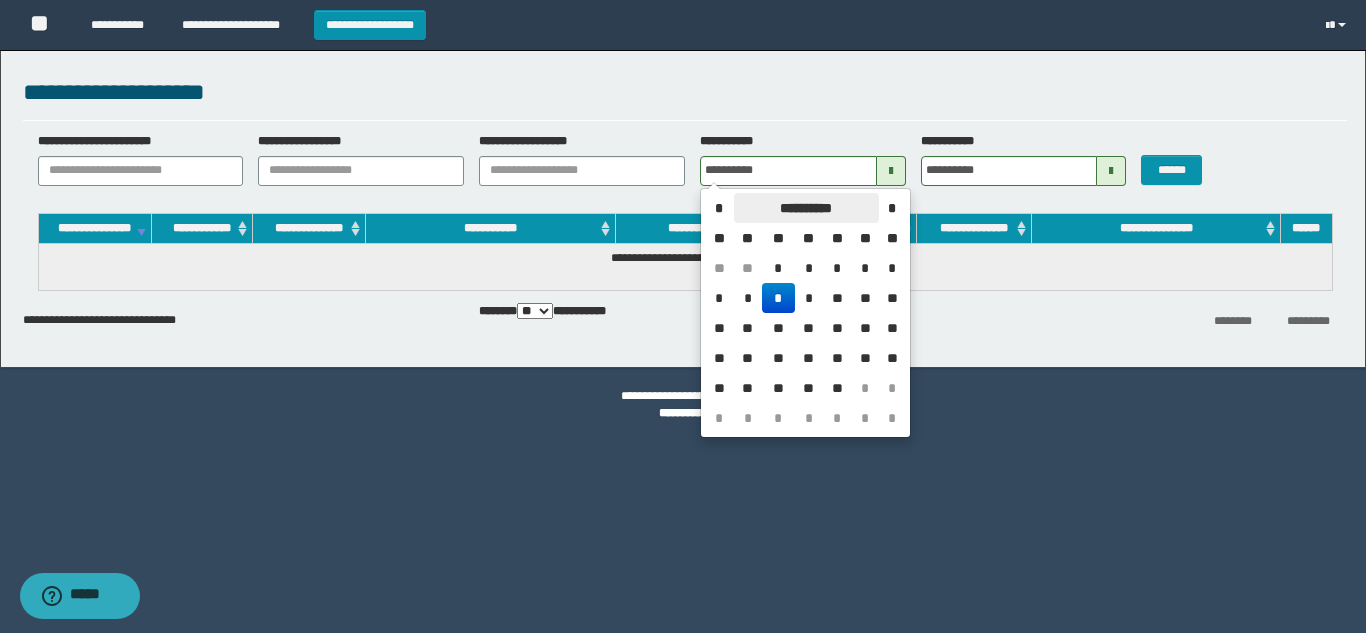 click on "**********" at bounding box center [806, 208] 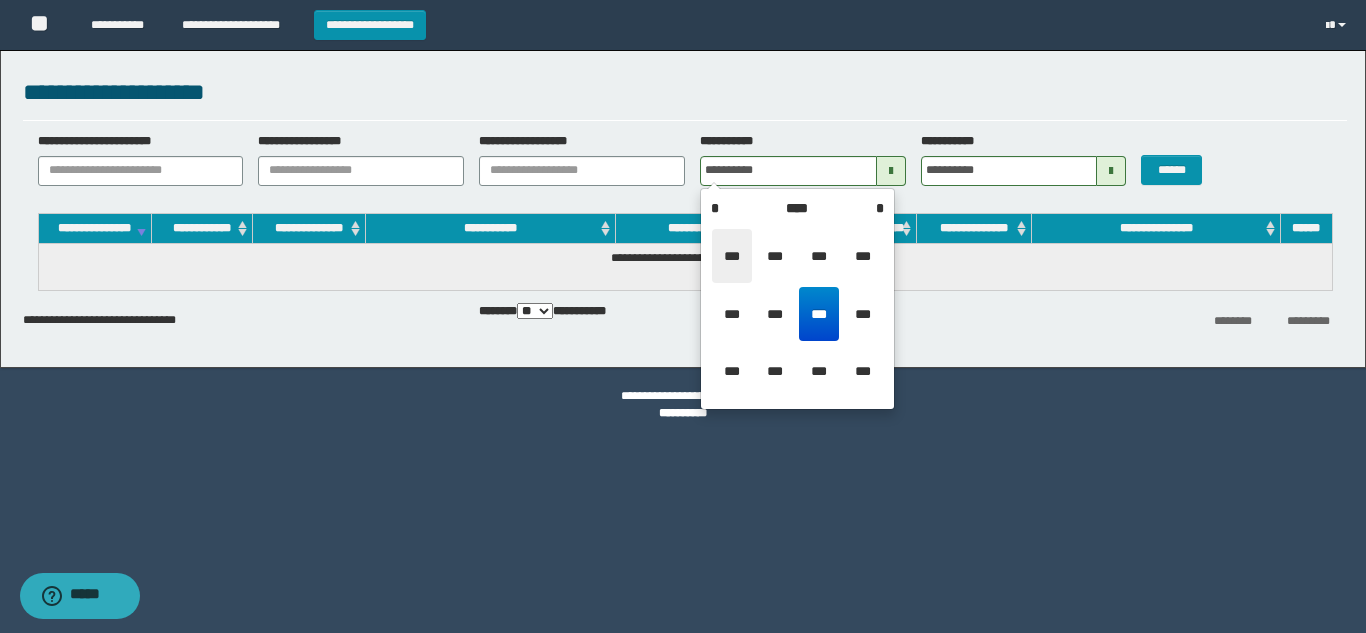 click on "***" at bounding box center (732, 256) 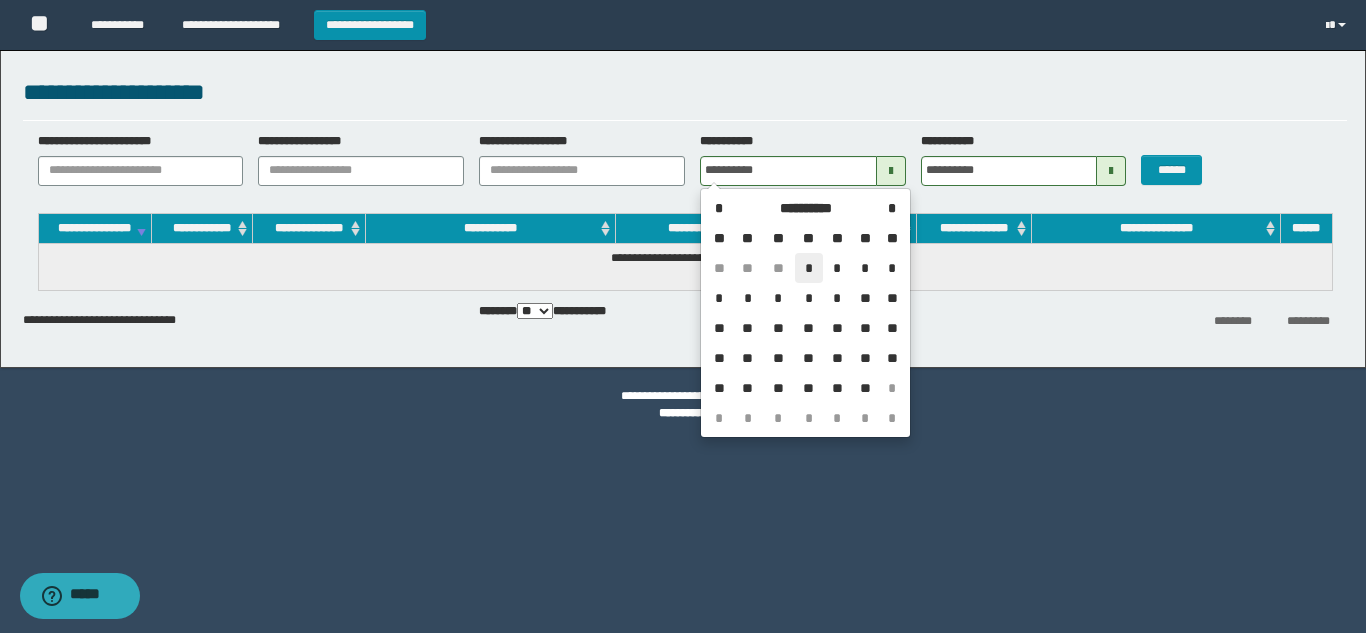 click on "*" at bounding box center [809, 268] 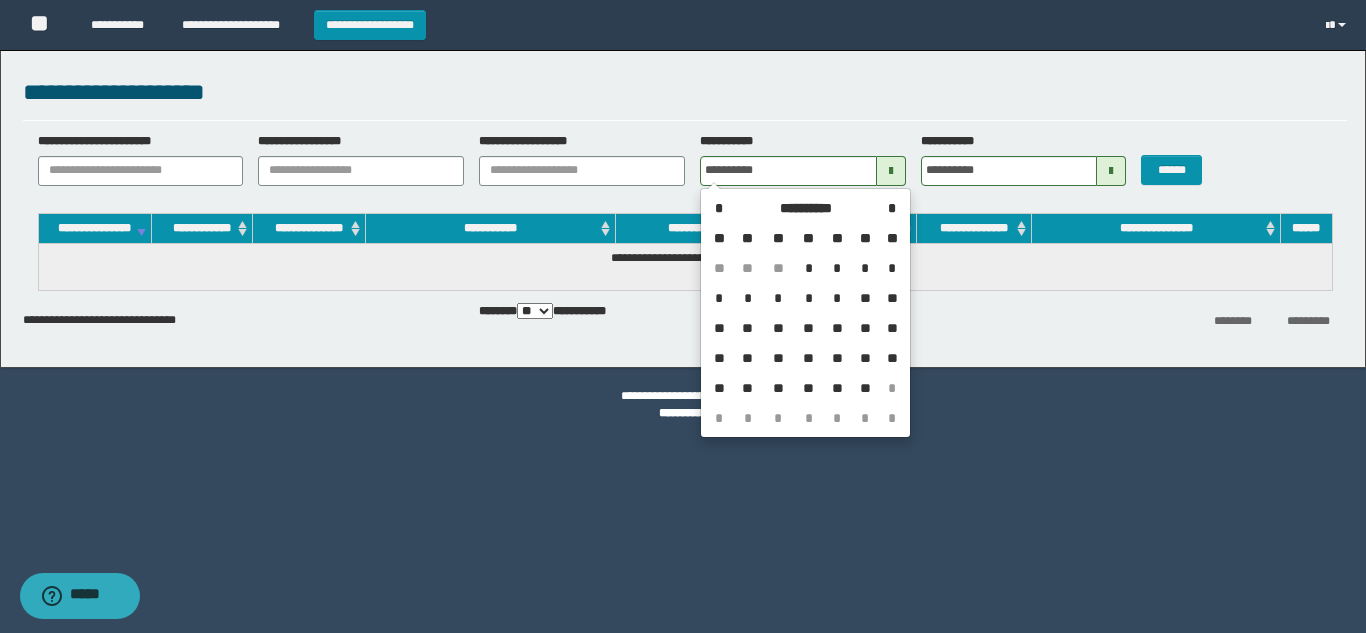 type on "**********" 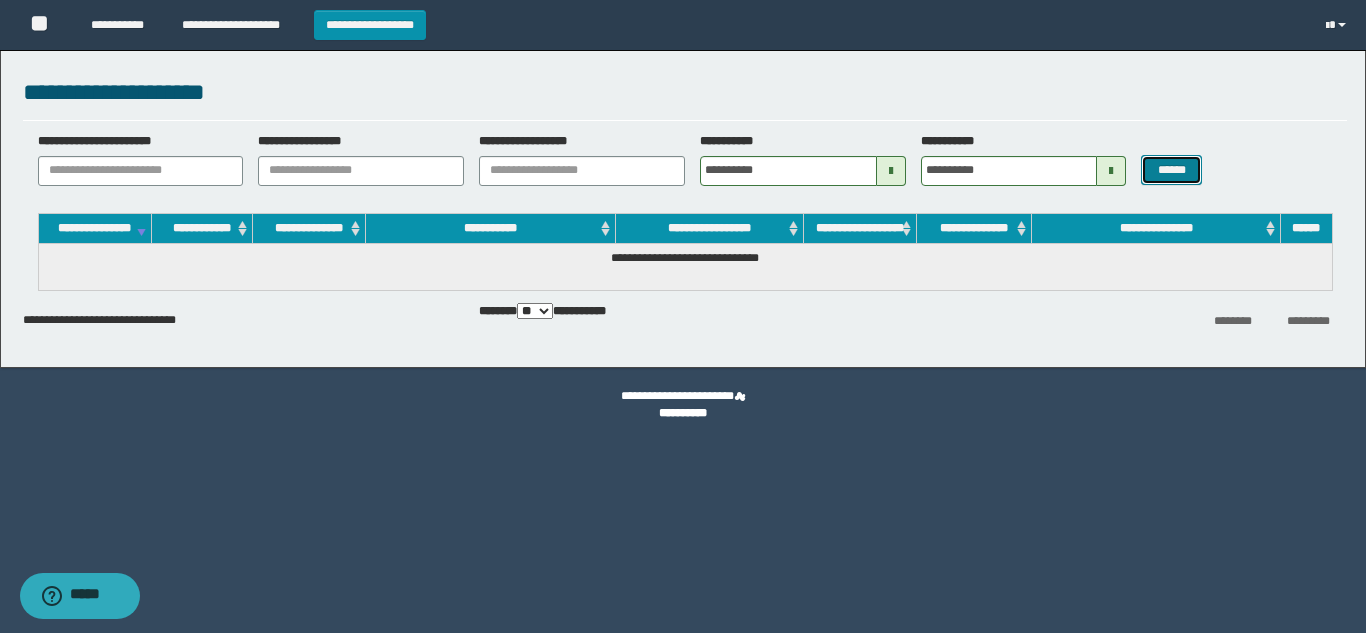 click on "******" at bounding box center [1171, 170] 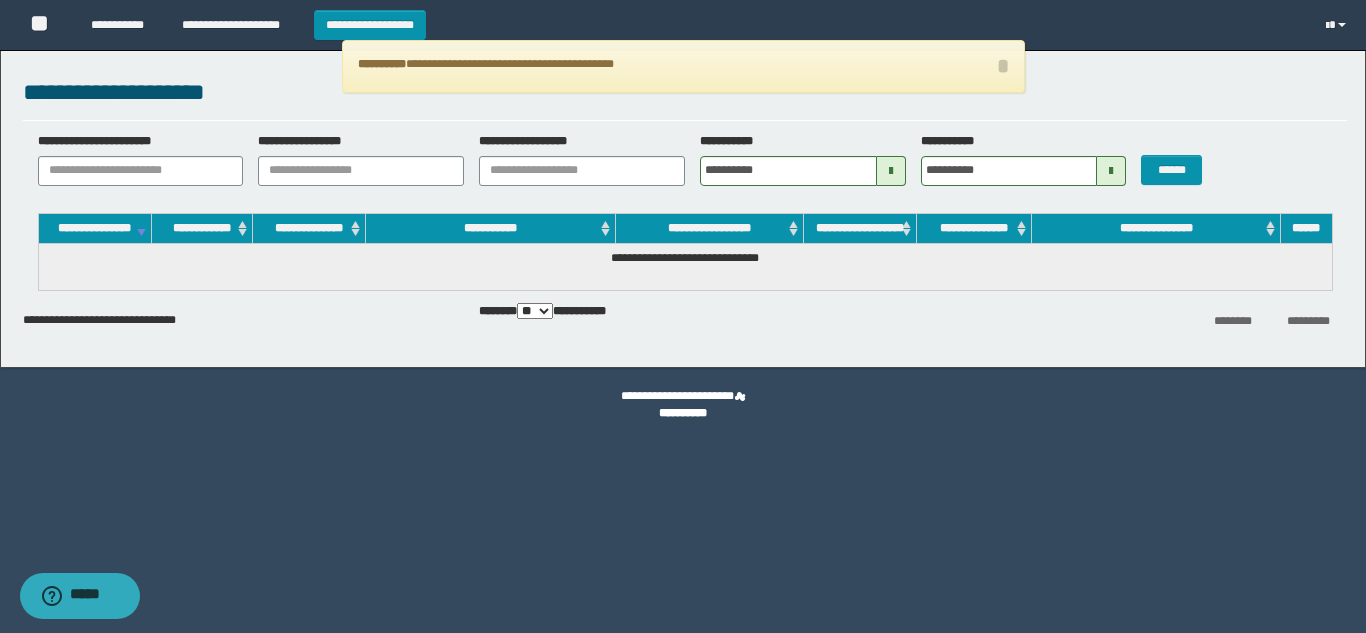 click at bounding box center [1111, 171] 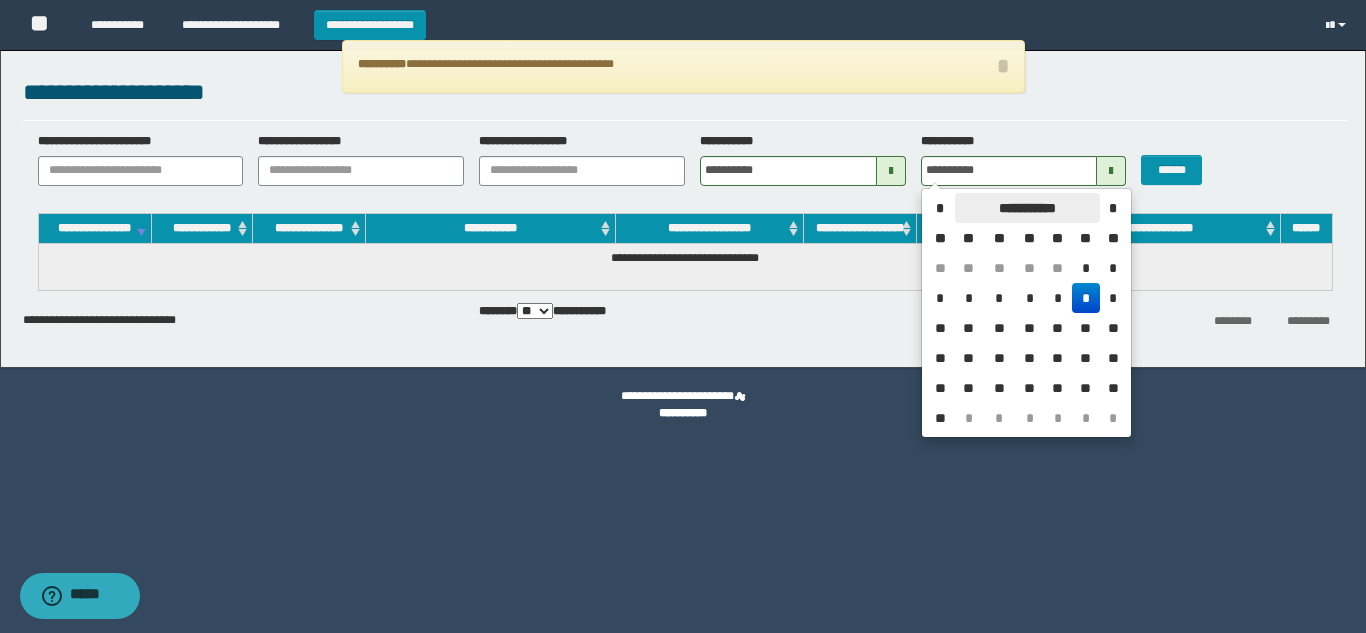 click on "**********" at bounding box center (1027, 208) 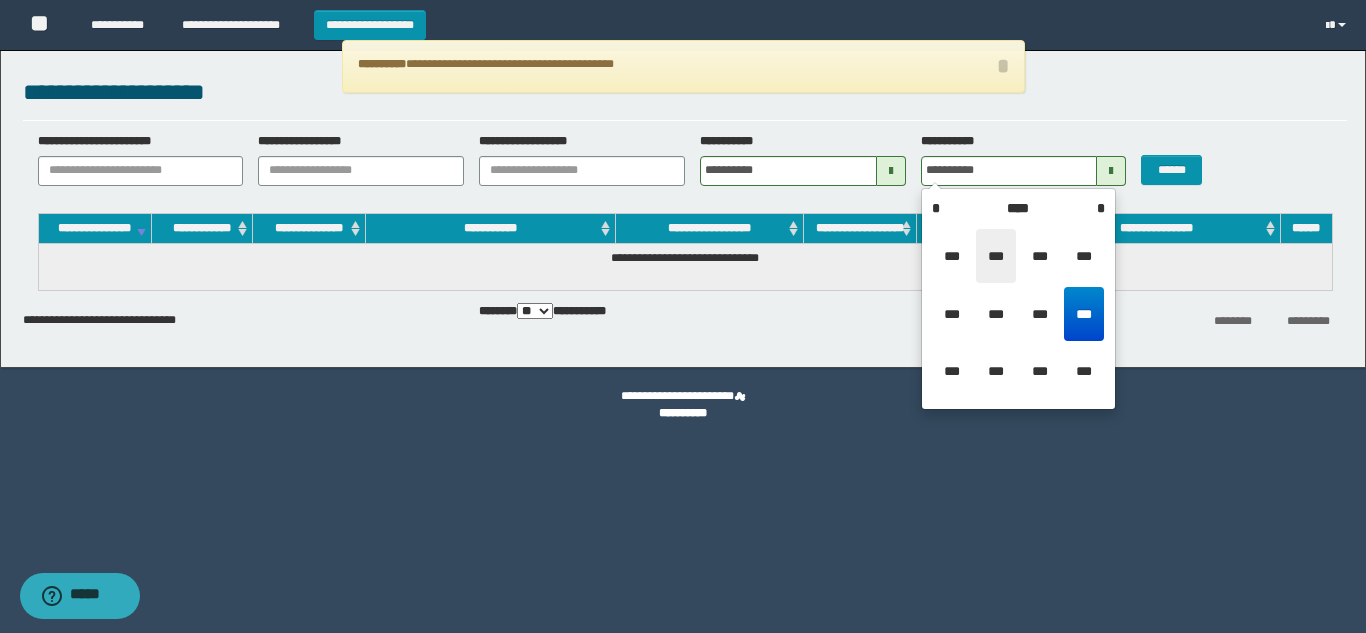 click on "***" at bounding box center [996, 256] 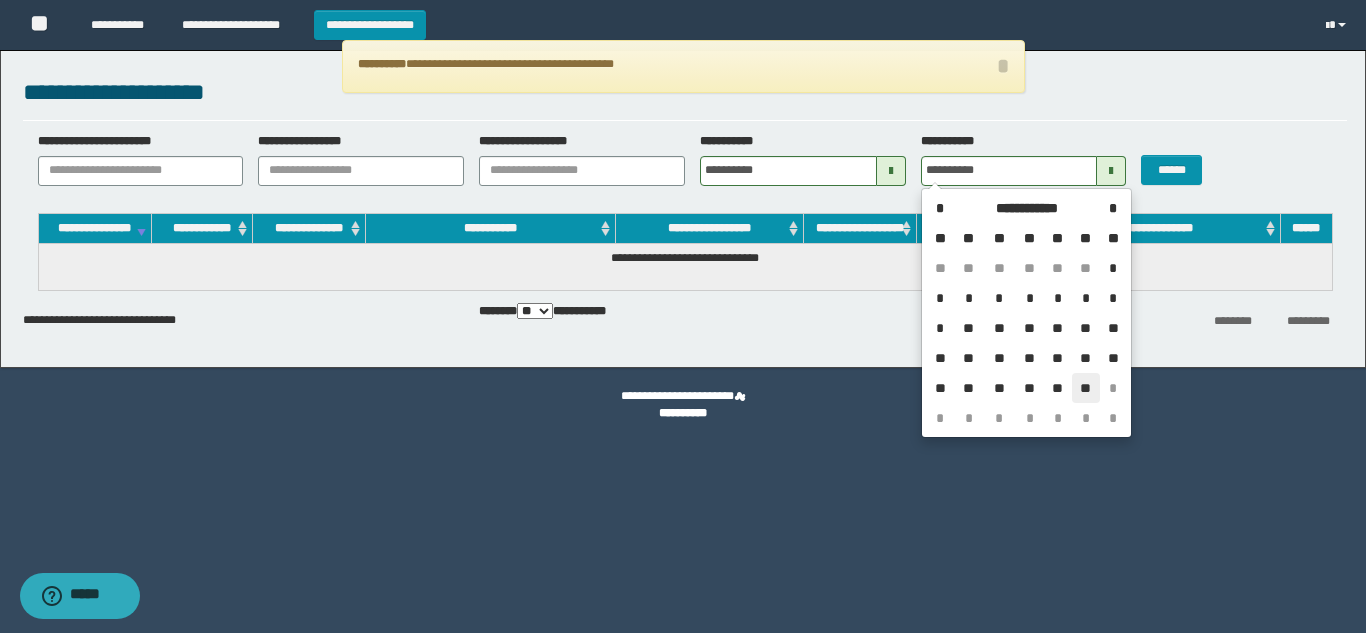 click on "**" at bounding box center (1085, 388) 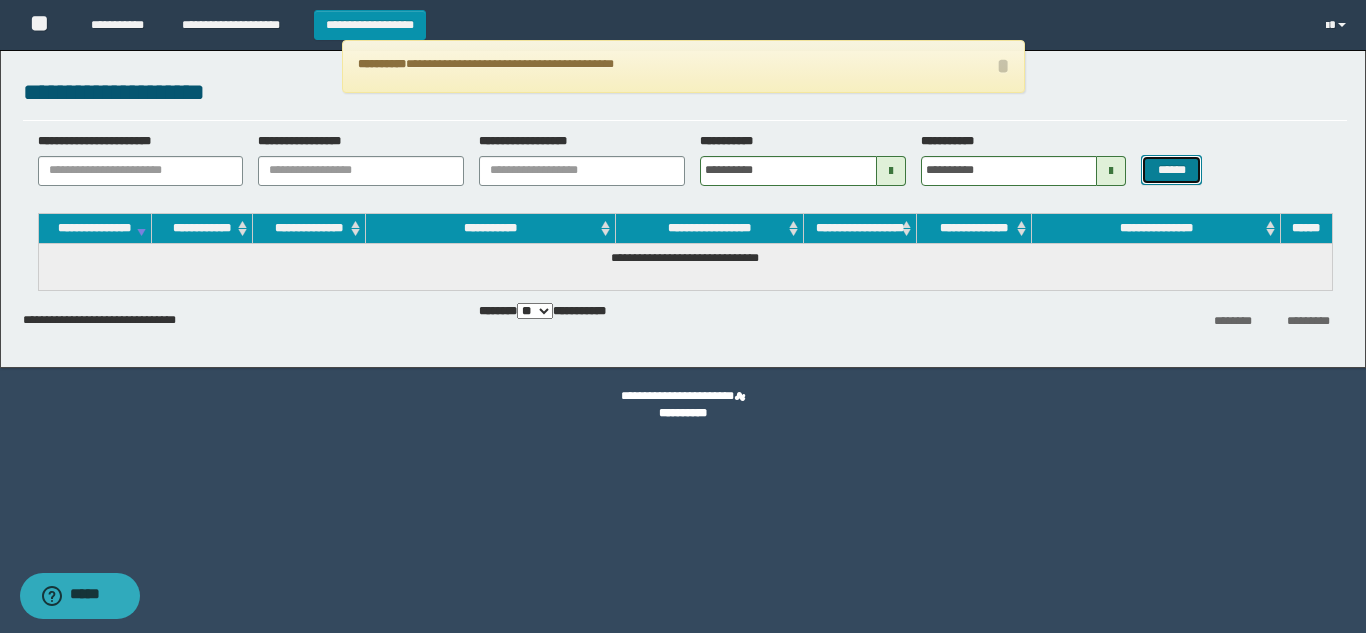 click on "******" at bounding box center (1171, 170) 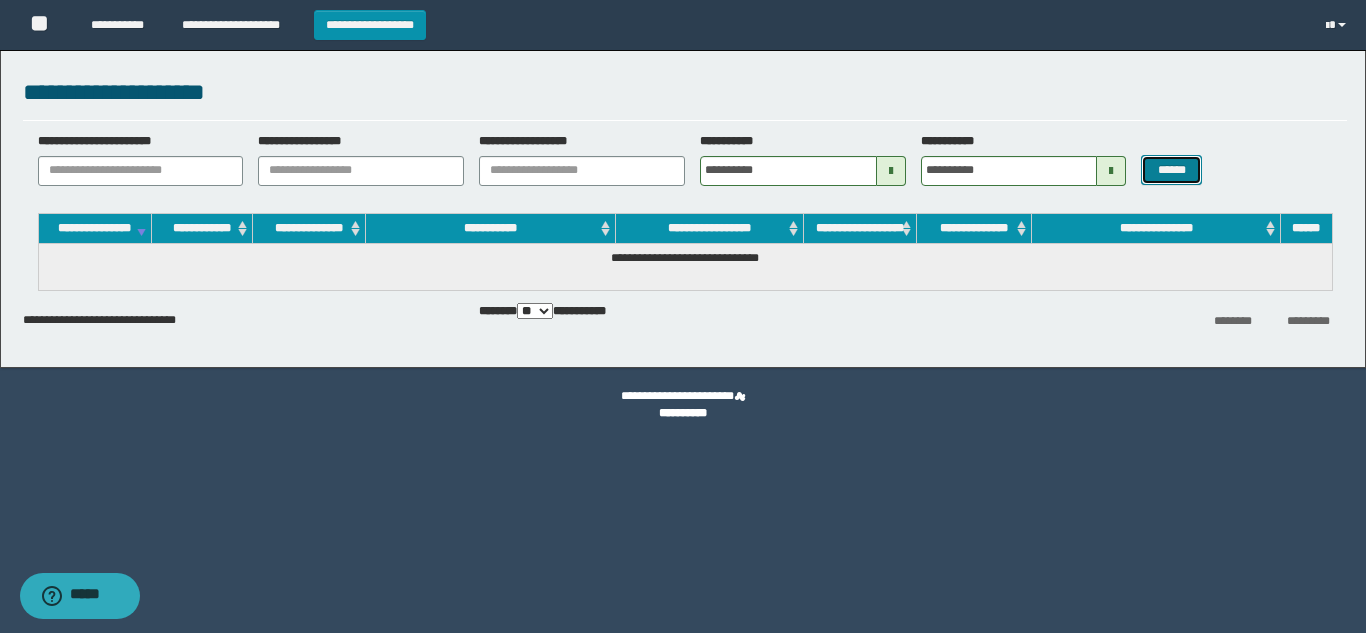 click on "******" at bounding box center [1171, 170] 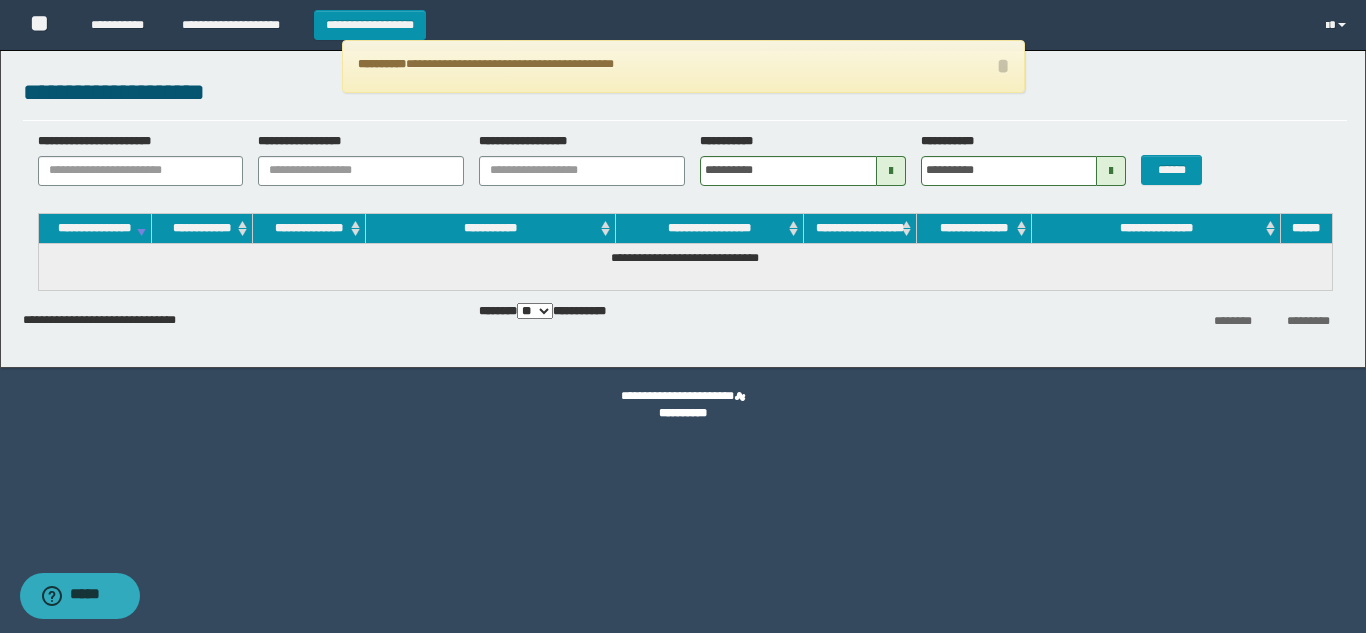 click at bounding box center [1111, 171] 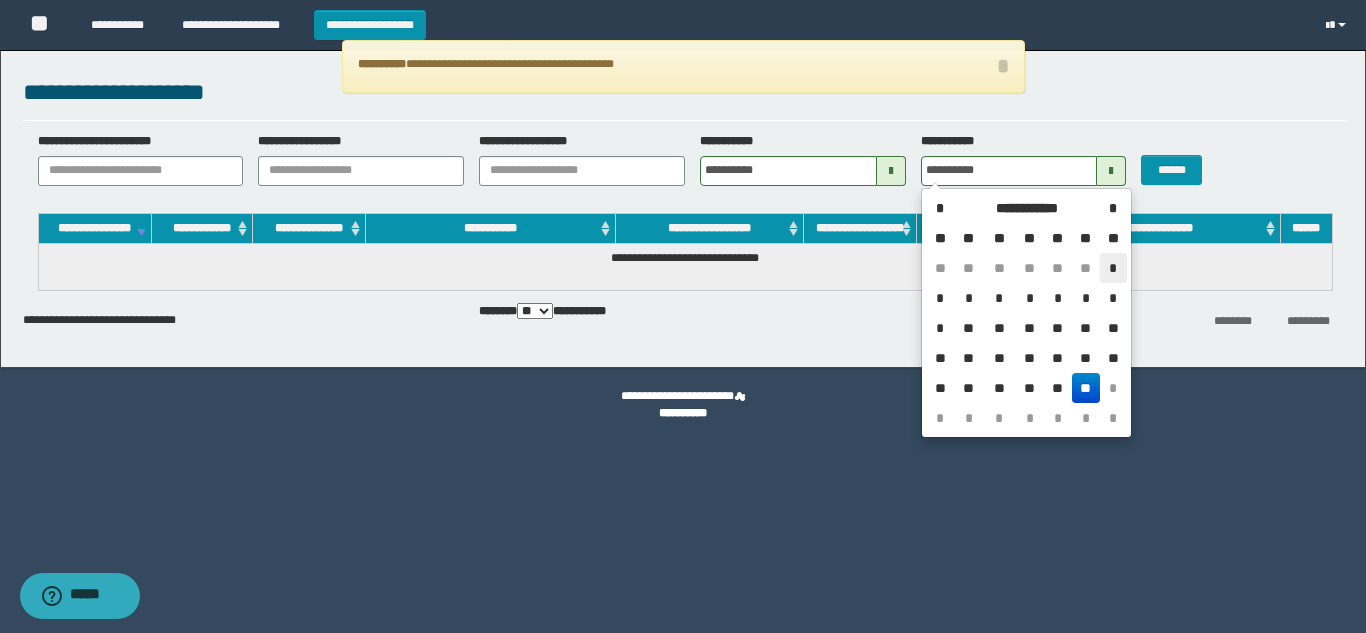 click on "*" at bounding box center [1113, 268] 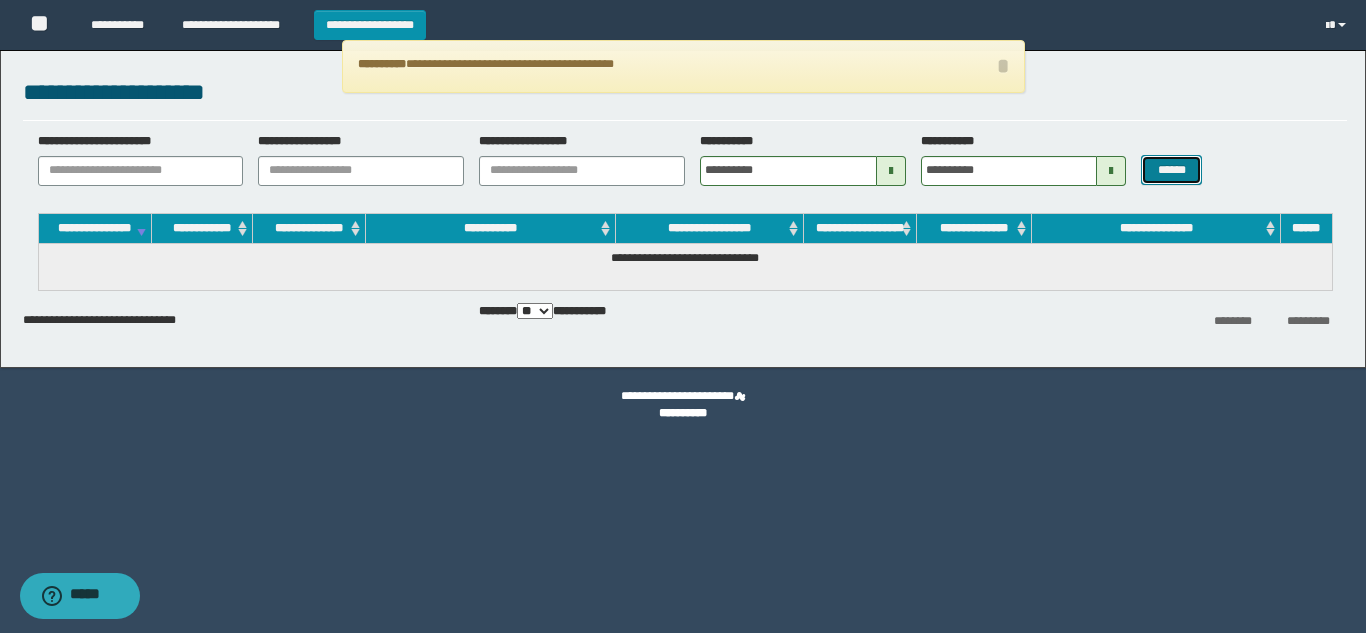 click on "******" at bounding box center (1171, 170) 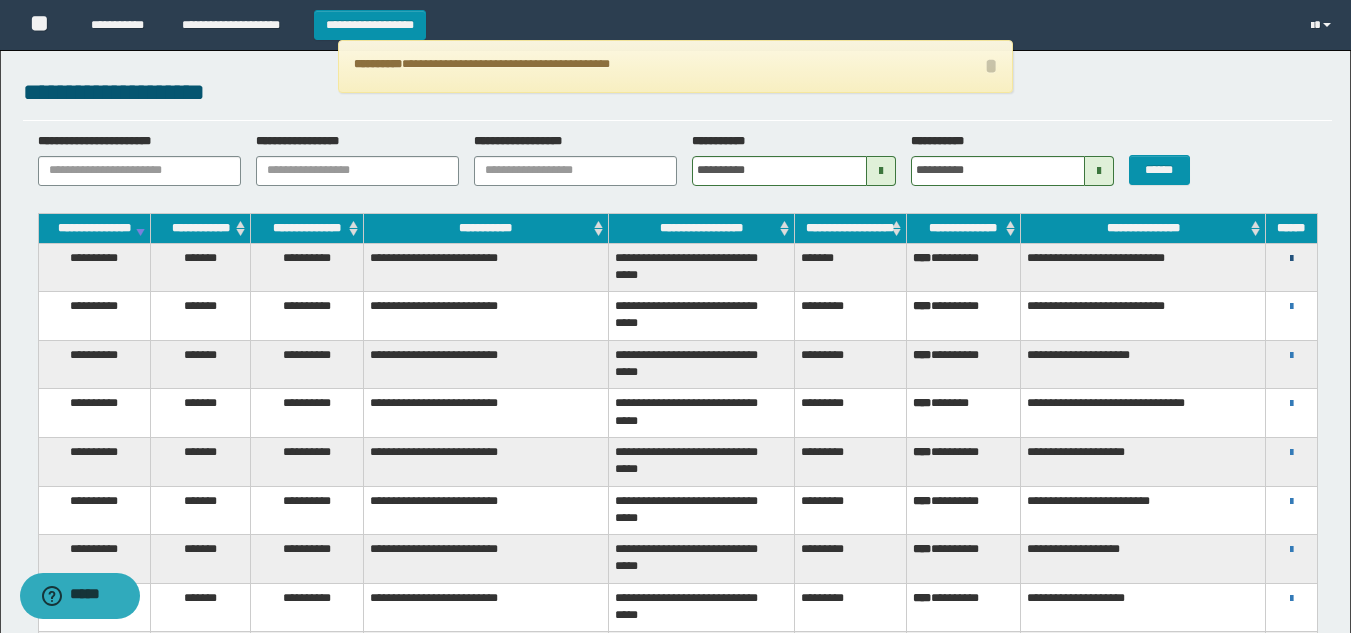 click at bounding box center (1291, 259) 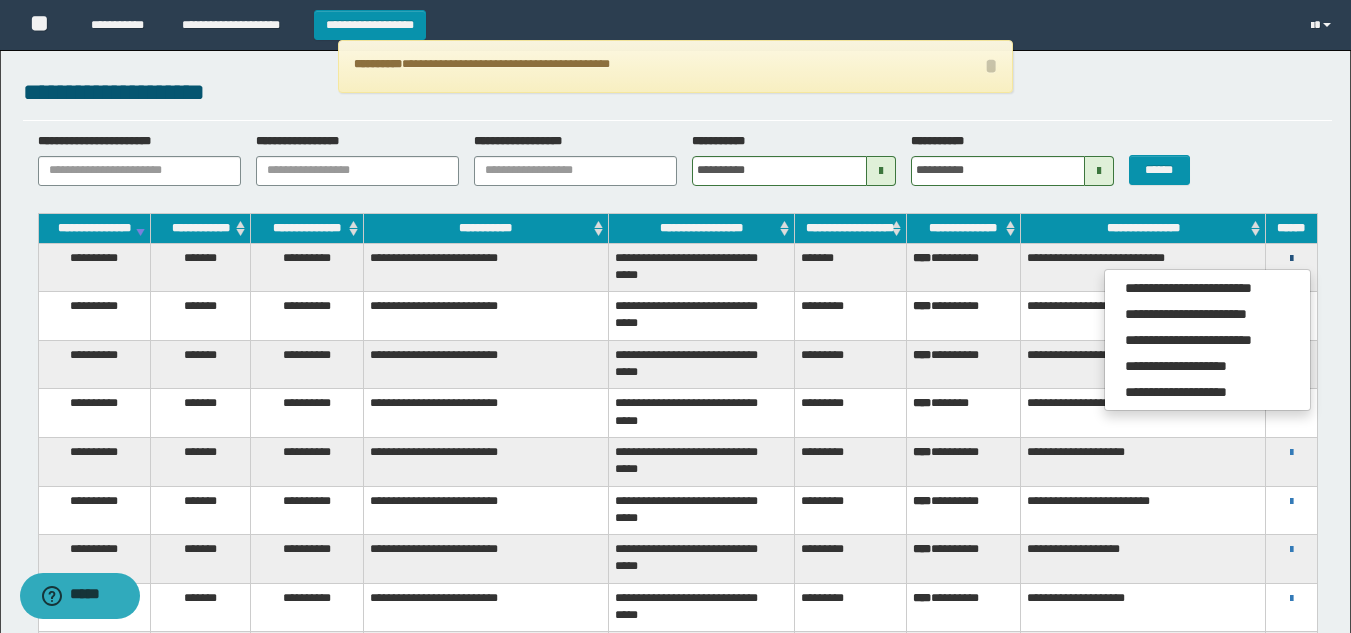 click at bounding box center (1291, 259) 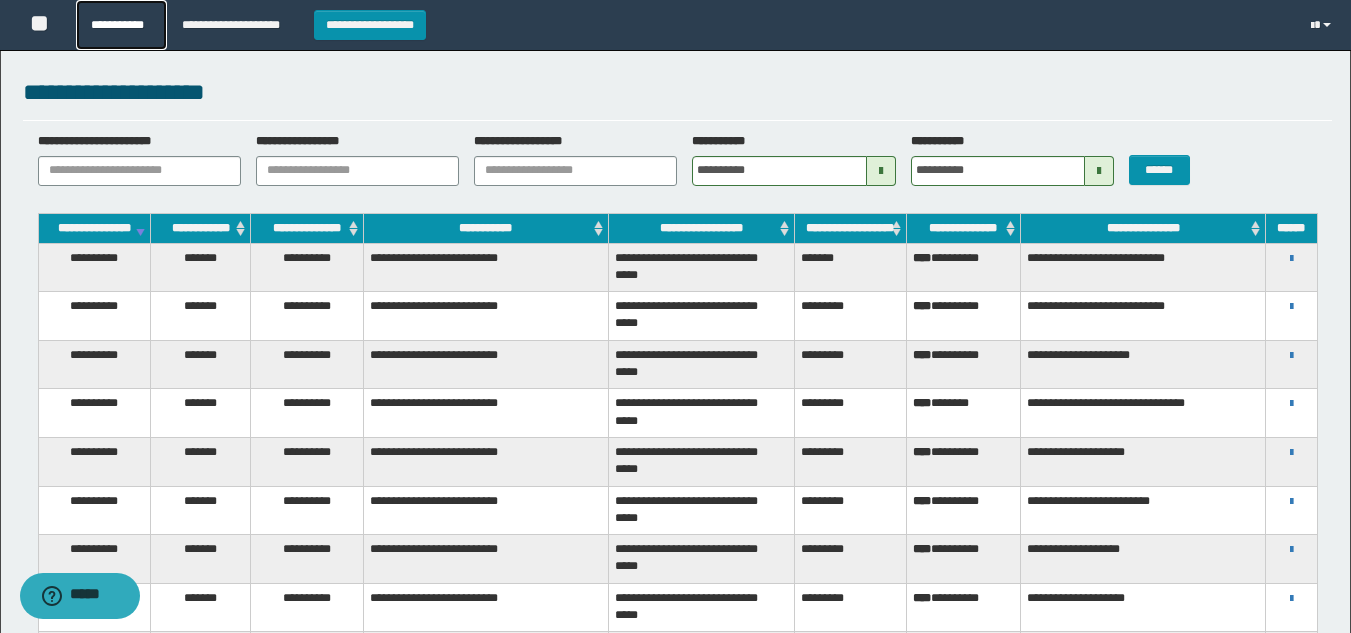 click on "**********" at bounding box center [121, 25] 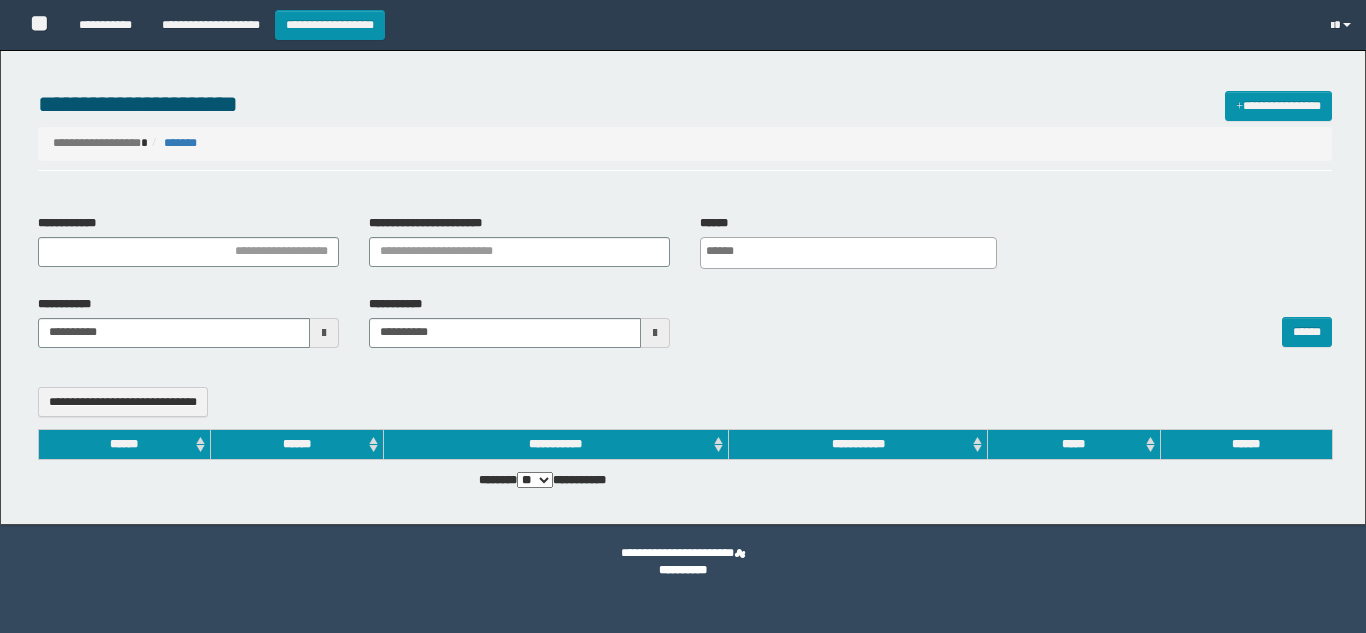 select 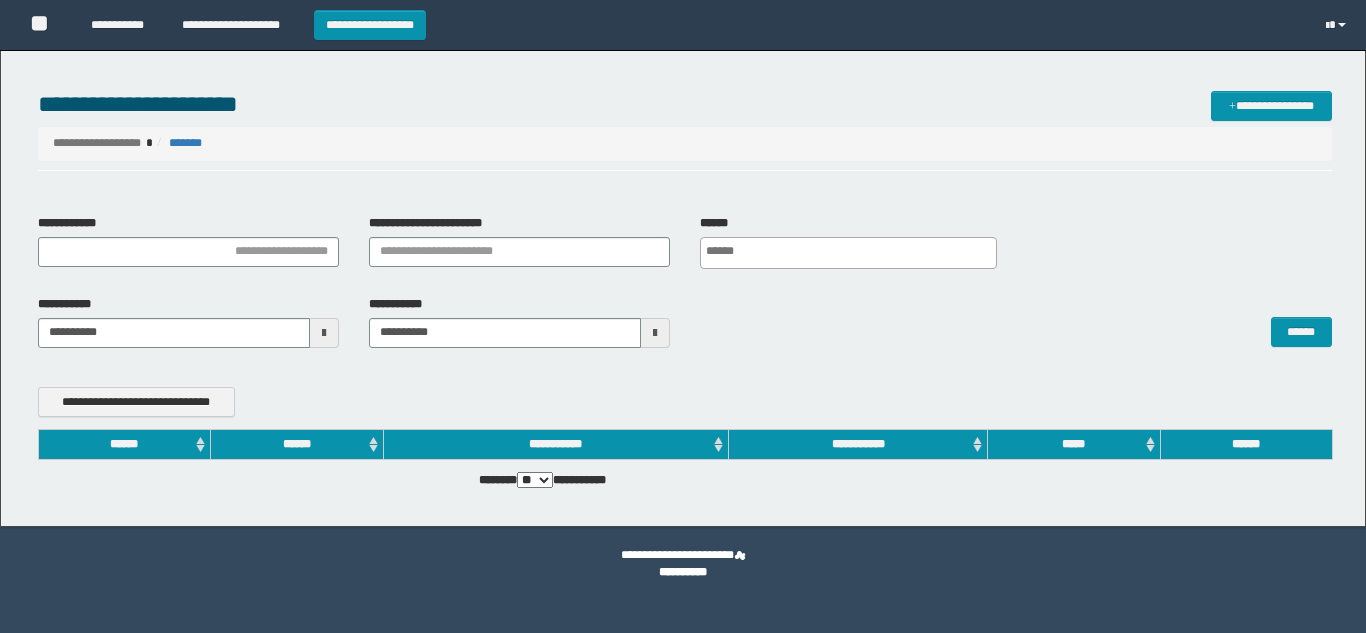 scroll, scrollTop: 0, scrollLeft: 0, axis: both 